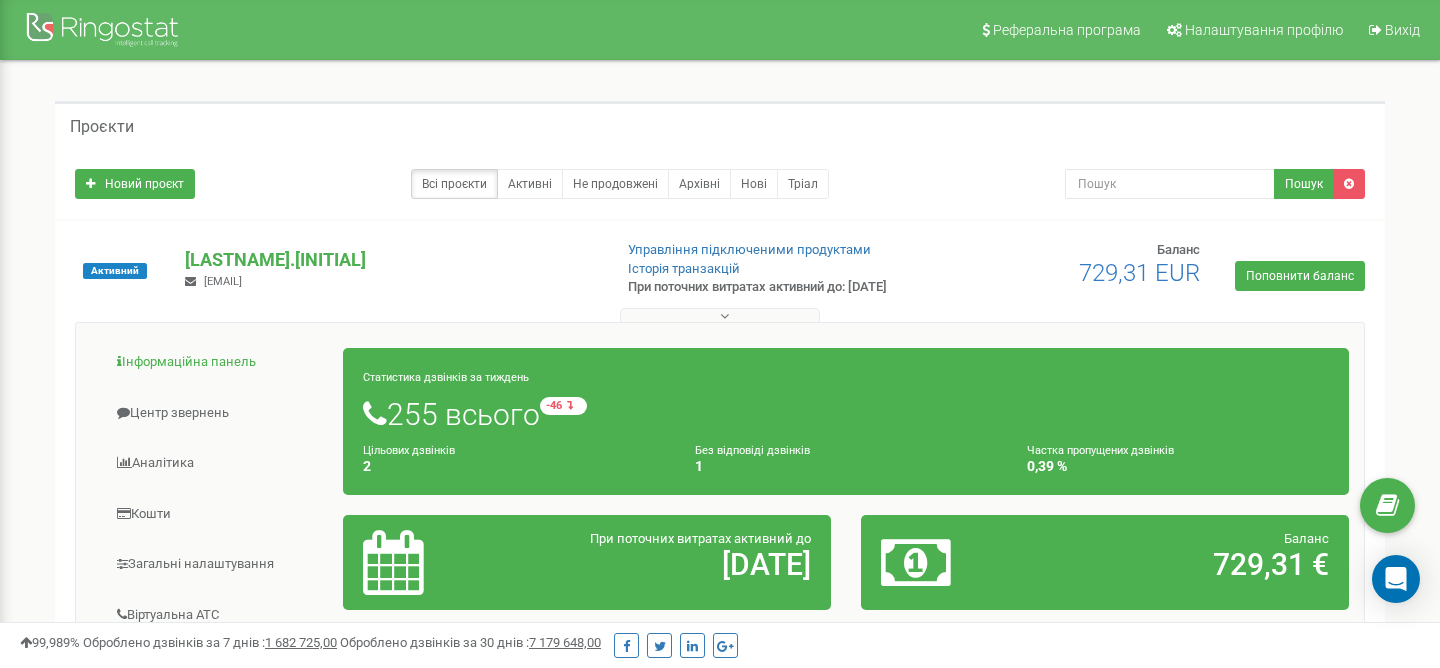 scroll, scrollTop: 0, scrollLeft: 0, axis: both 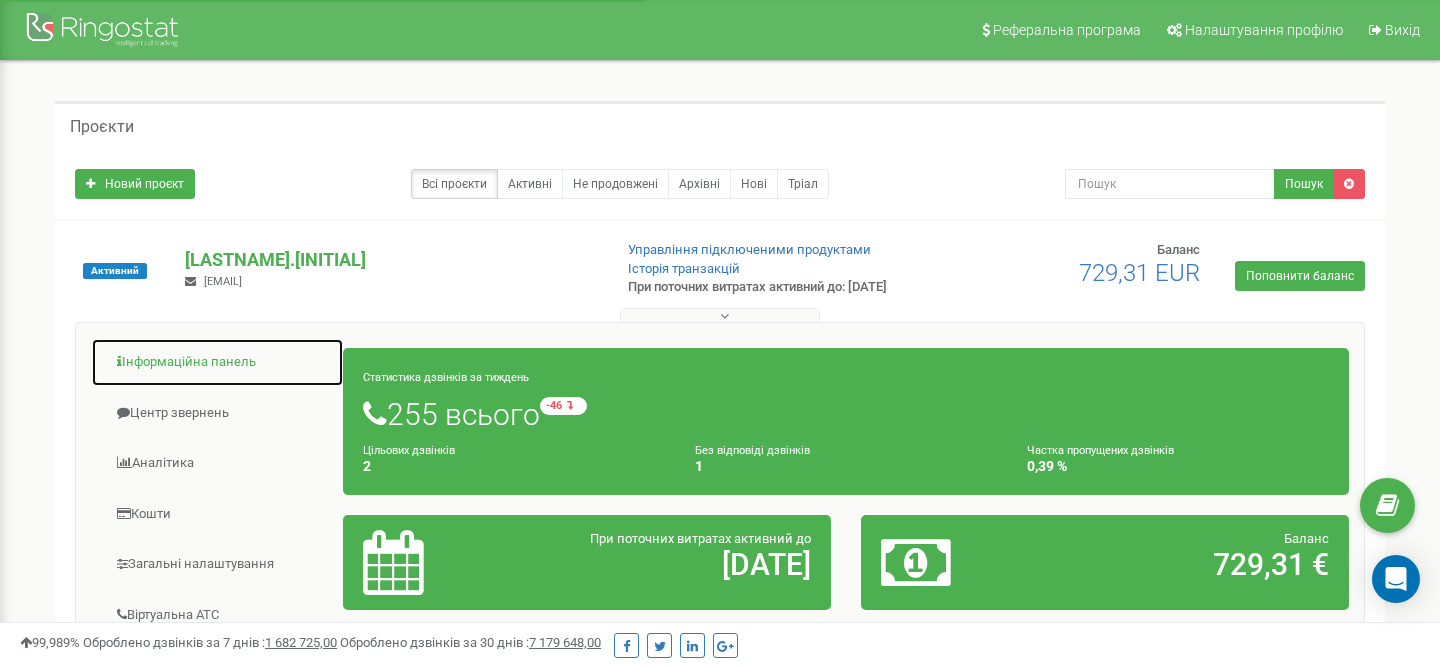 click on "Інформаційна панель" at bounding box center (217, 362) 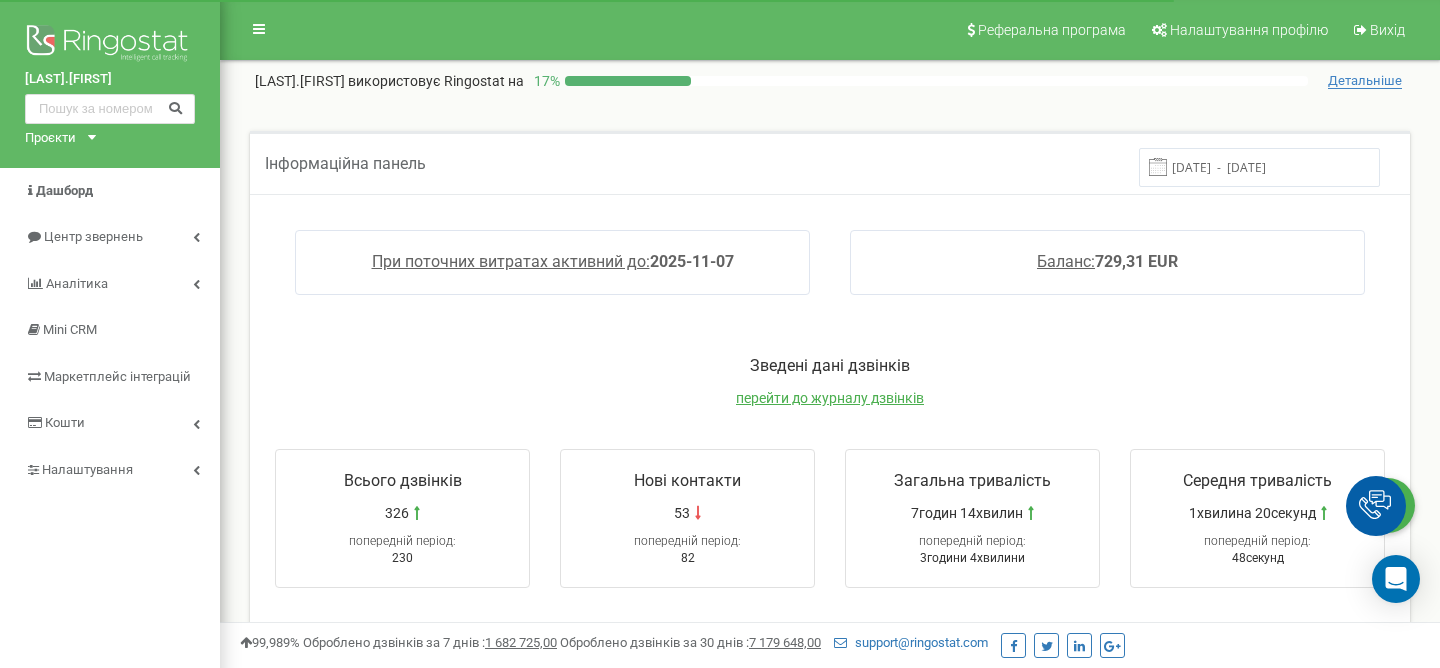 scroll, scrollTop: 0, scrollLeft: 0, axis: both 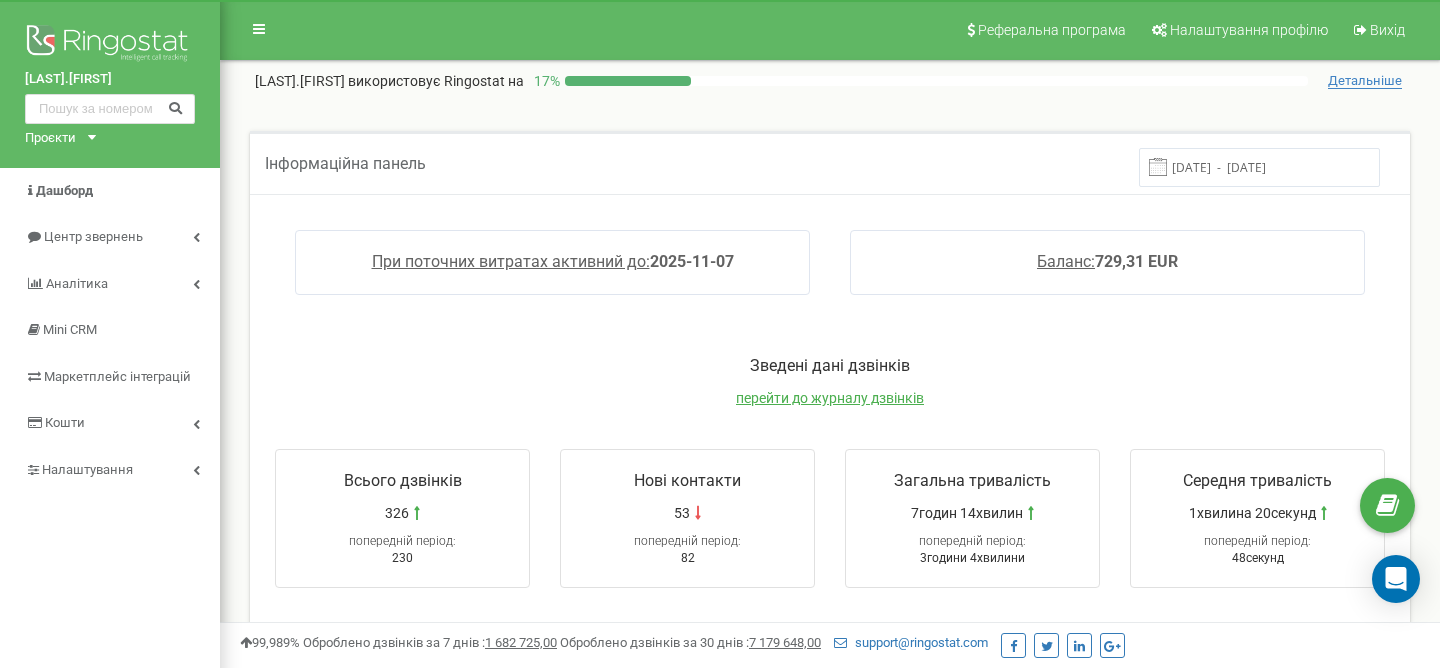 click on "Зведені дані дзвінків перейти до журналу дзвінків" at bounding box center (830, 391) 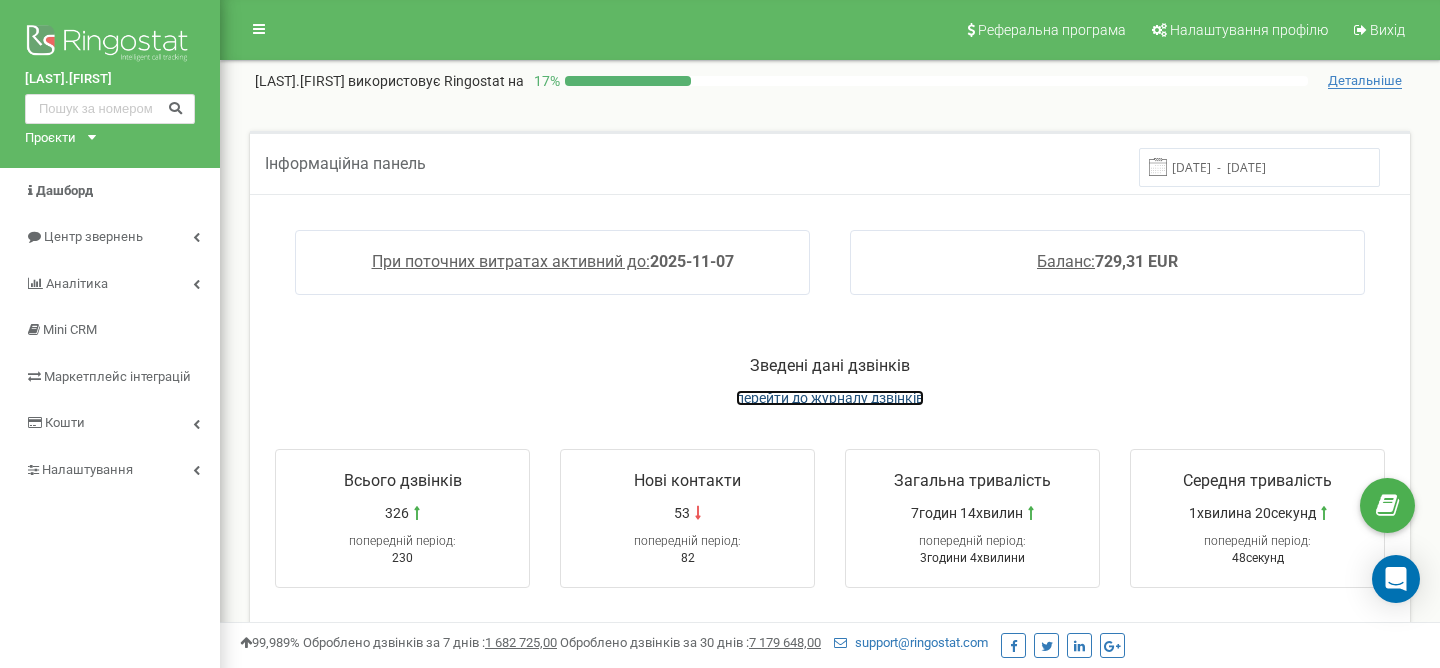 click on "перейти до журналу дзвінків" at bounding box center (830, 398) 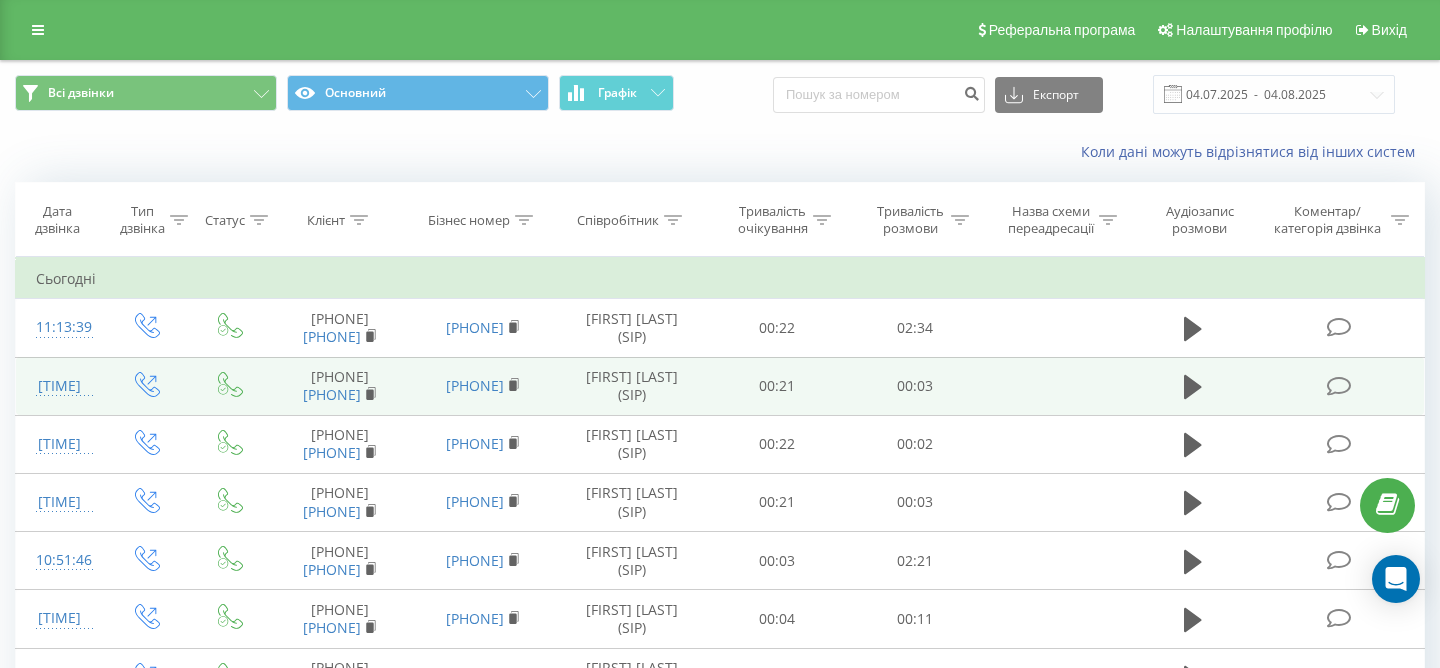 scroll, scrollTop: 0, scrollLeft: 0, axis: both 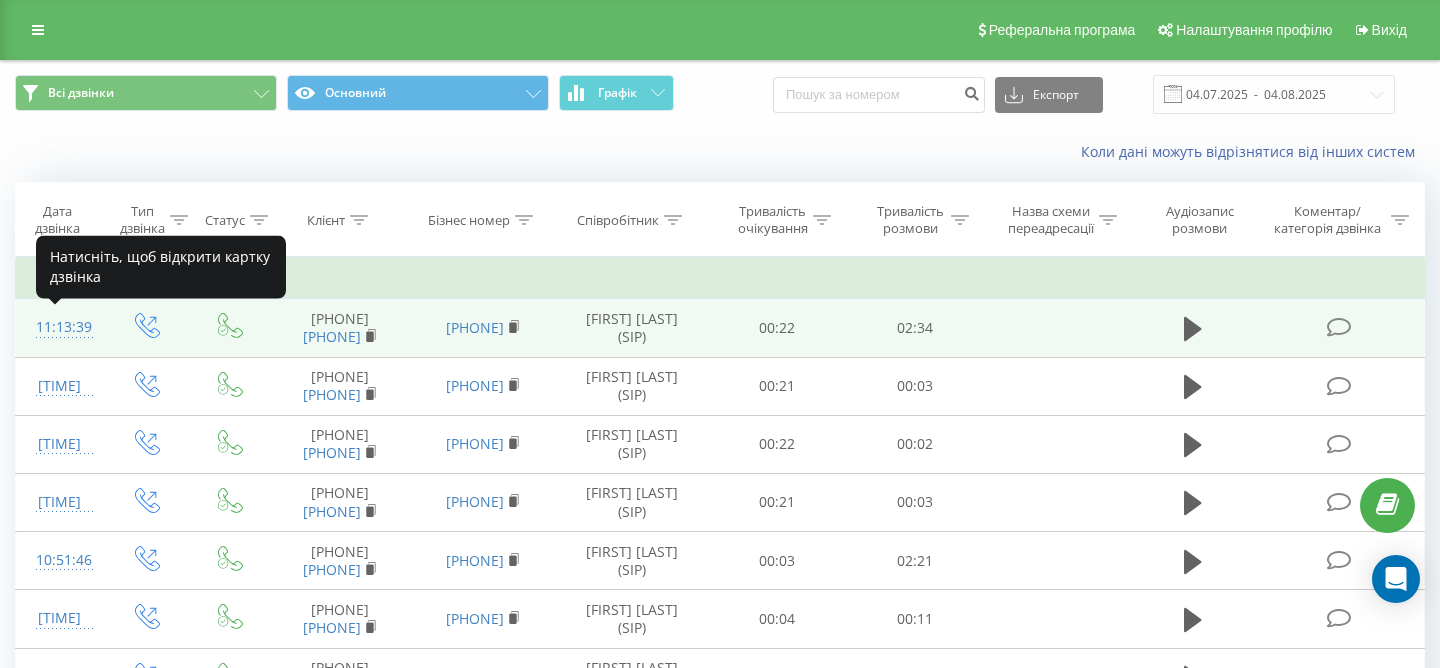 click on "11:13:39" at bounding box center [60, 327] 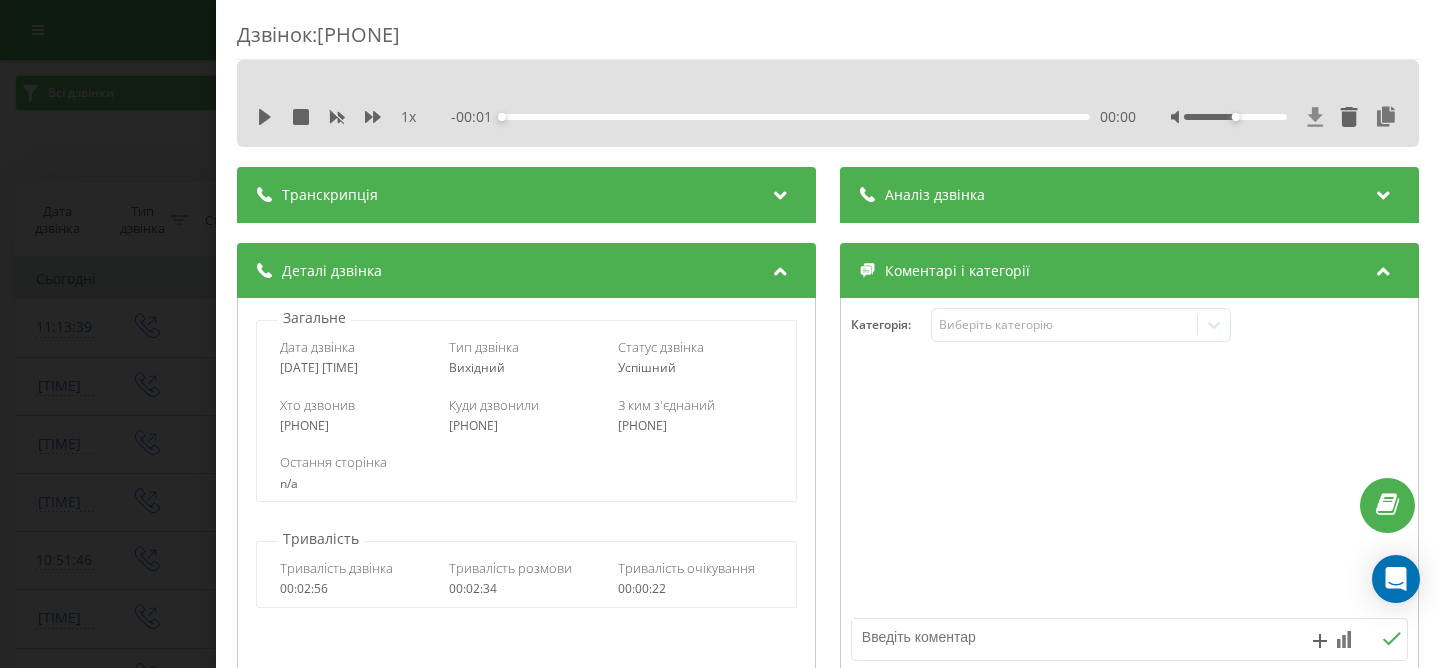 click 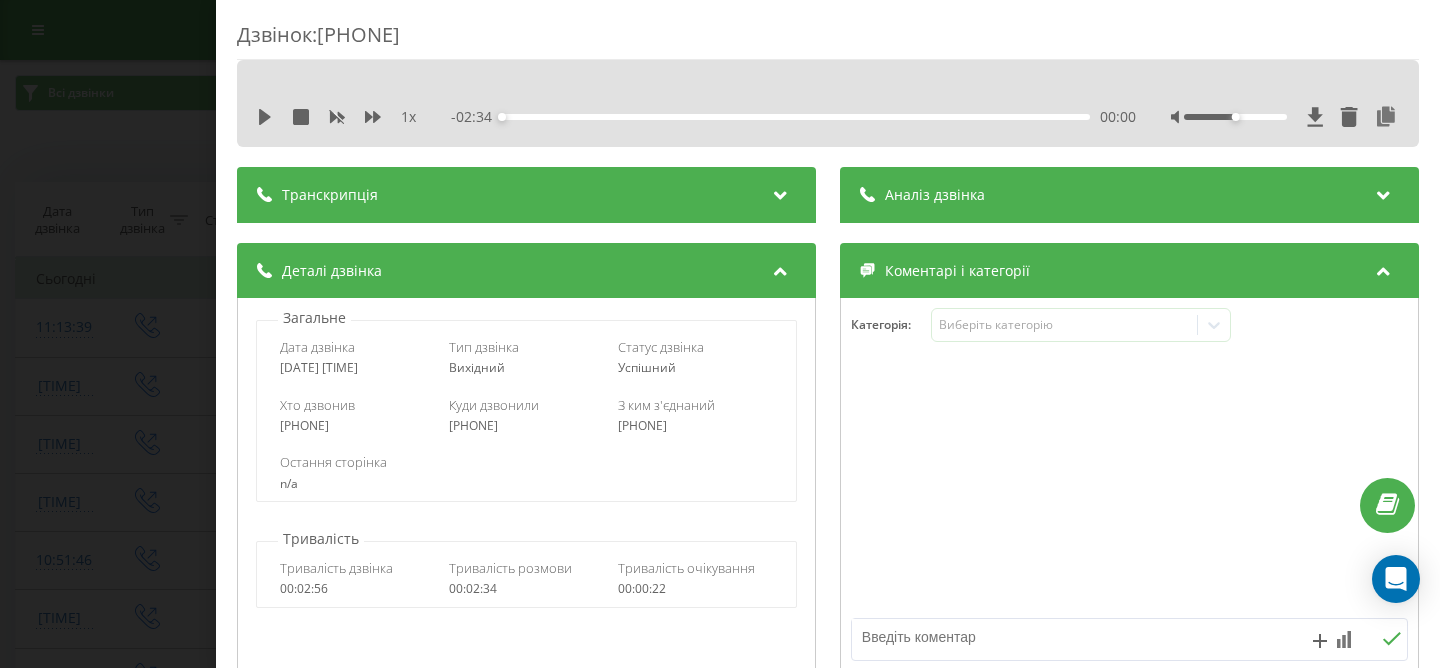 click on "Дзвінок :  pl2_-1754298818.14828040" at bounding box center (828, 40) 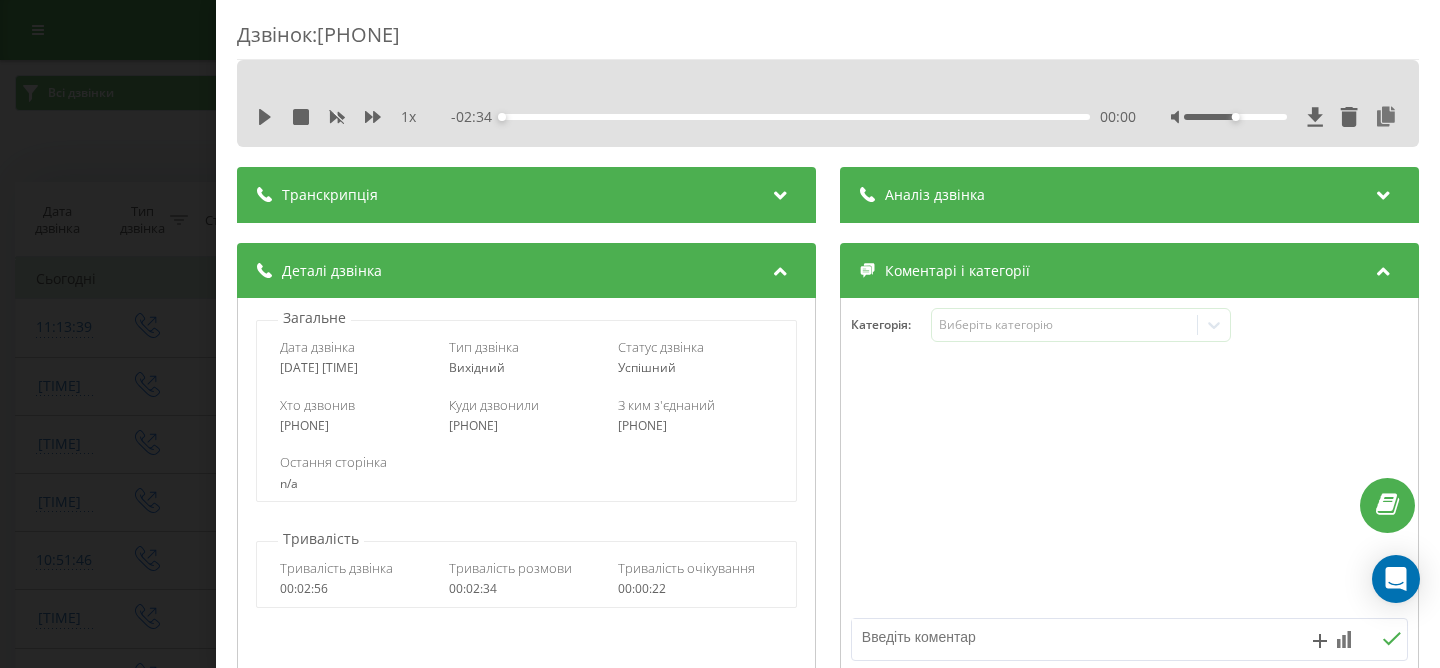 click on "Дзвінок :  pl2_-1754298818.14828040   1 x  - 02:34 00:00   00:00   Транскрипція Для AI-аналізу майбутніх дзвінків  налаштуйте та активуйте профіль на сторінці . Якщо профіль вже є і дзвінок відповідає його умовам, оновіть сторінку через 10 хвилин - AI аналізує поточний дзвінок. Аналіз дзвінка Для AI-аналізу майбутніх дзвінків  налаштуйте та активуйте профіль на сторінці . Якщо профіль вже є і дзвінок відповідає його умовам, оновіть сторінку через 10 хвилин - AI аналізує поточний дзвінок. Деталі дзвінка Загальне Дата дзвінка 2025-08-04 11:13:39 Тип дзвінка Вихідний Статус дзвінка Успішний 48579775101" at bounding box center [720, 334] 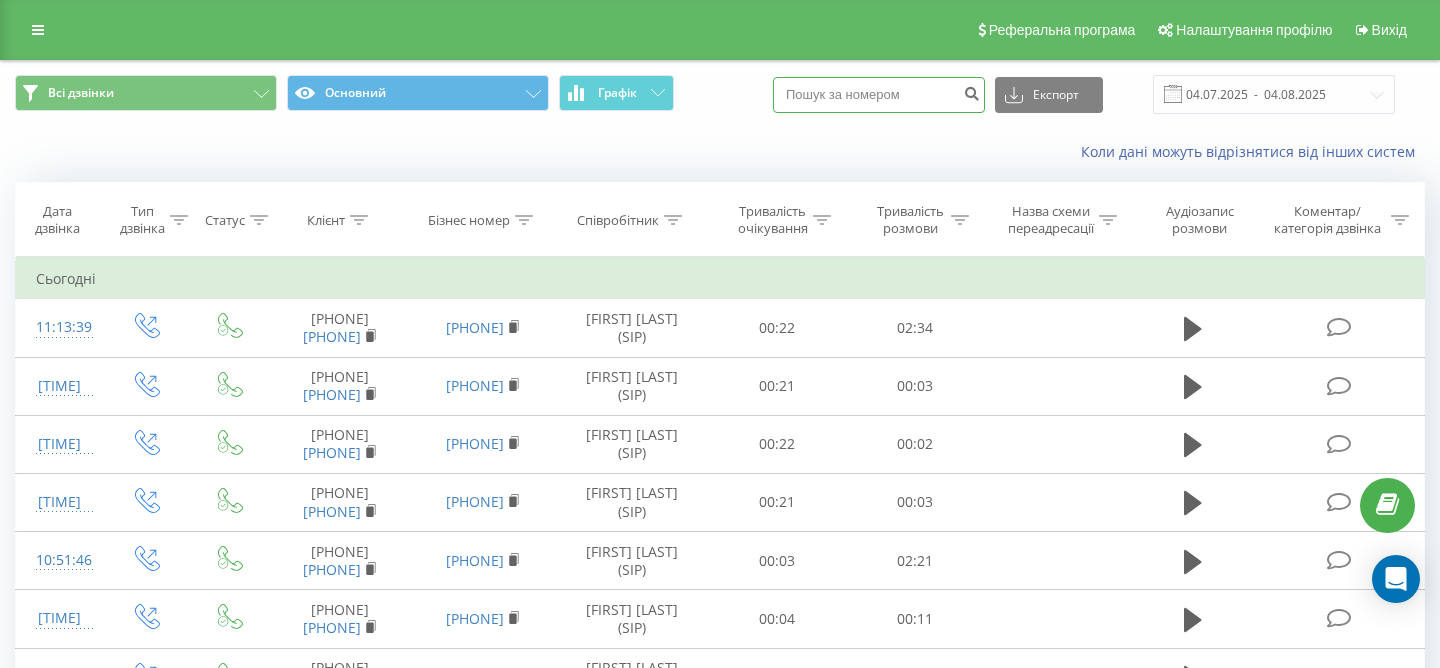 click at bounding box center [879, 95] 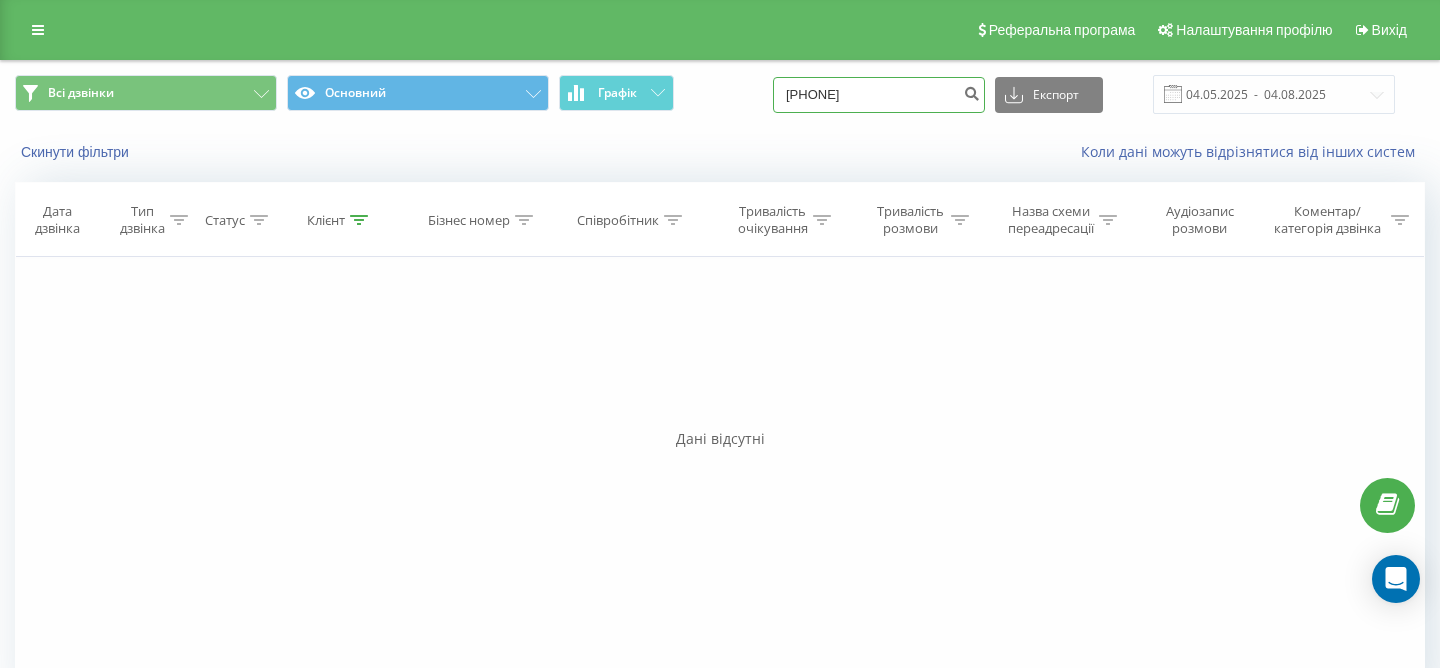 scroll, scrollTop: 0, scrollLeft: 0, axis: both 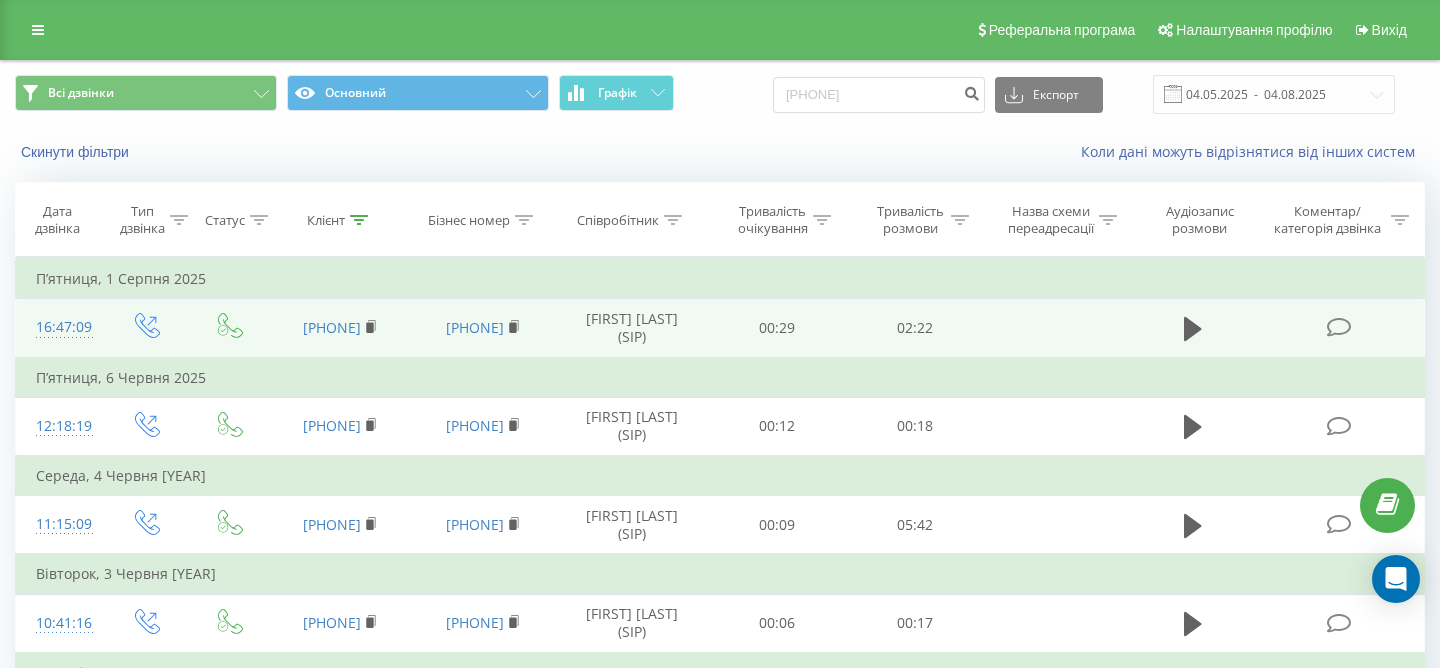 click on "16:47:09" at bounding box center [60, 327] 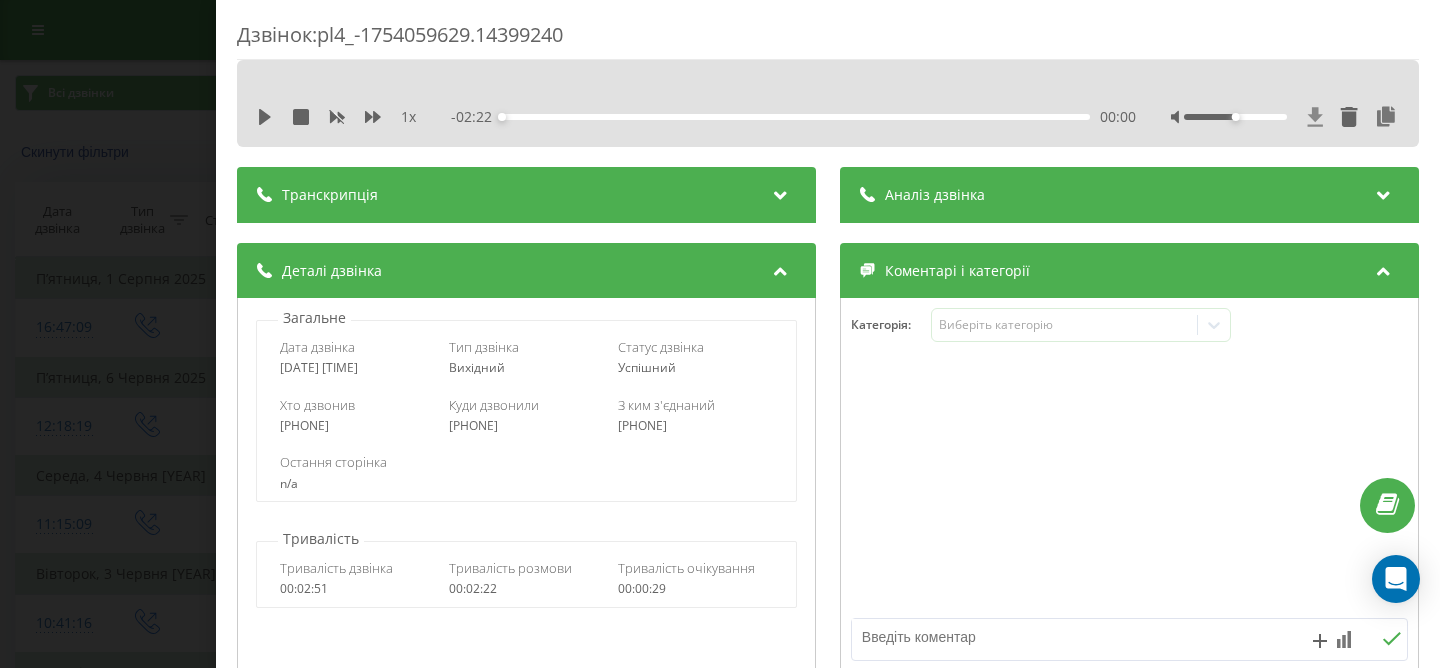 click 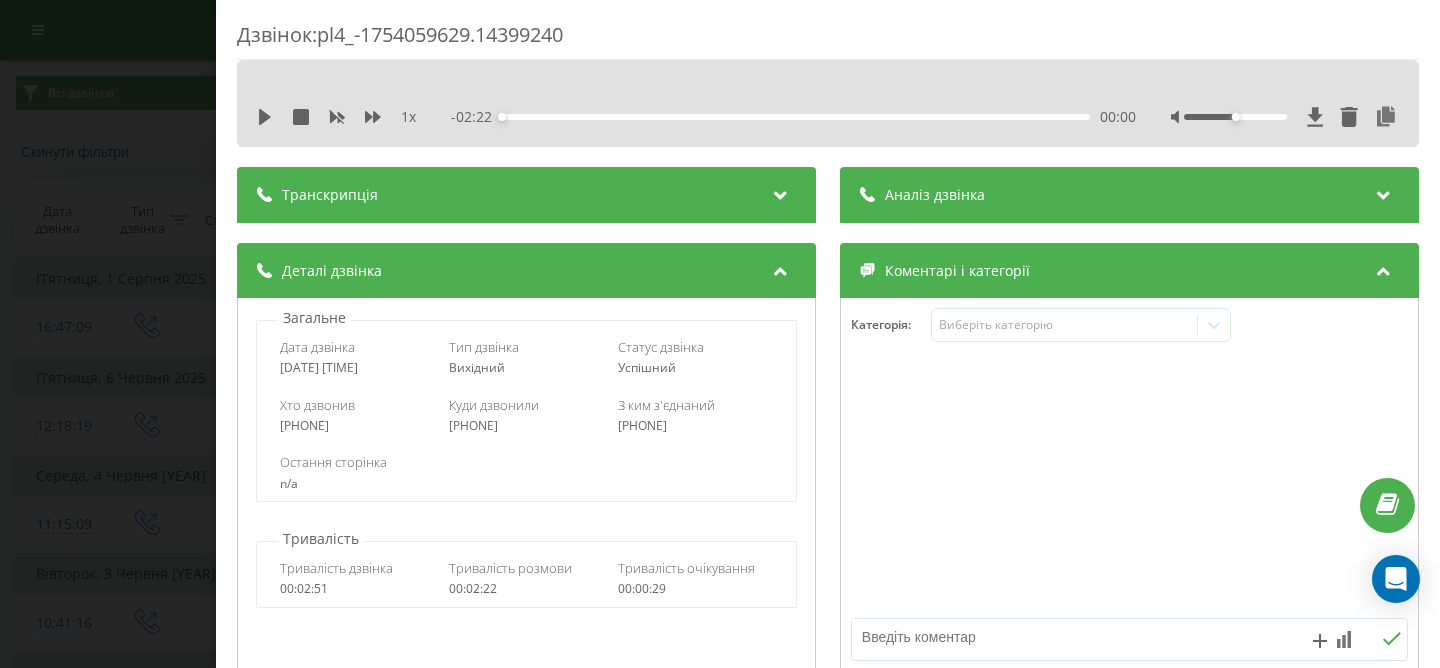 click on "Дзвінок :  pl4_-1754059629.14399240   1 x  - 02:22 00:00   00:00   Транскрипція Для AI-аналізу майбутніх дзвінків  налаштуйте та активуйте профіль на сторінці . Якщо профіль вже є і дзвінок відповідає його умовам, оновіть сторінку через 10 хвилин - AI аналізує поточний дзвінок. Аналіз дзвінка Для AI-аналізу майбутніх дзвінків  налаштуйте та активуйте профіль на сторінці . Якщо профіль вже є і дзвінок відповідає його умовам, оновіть сторінку через 10 хвилин - AI аналізує поточний дзвінок. Деталі дзвінка Загальне Дата дзвінка 2025-08-01 16:47:09 Тип дзвінка Вихідний Статус дзвінка Успішний 48579775101" at bounding box center (720, 334) 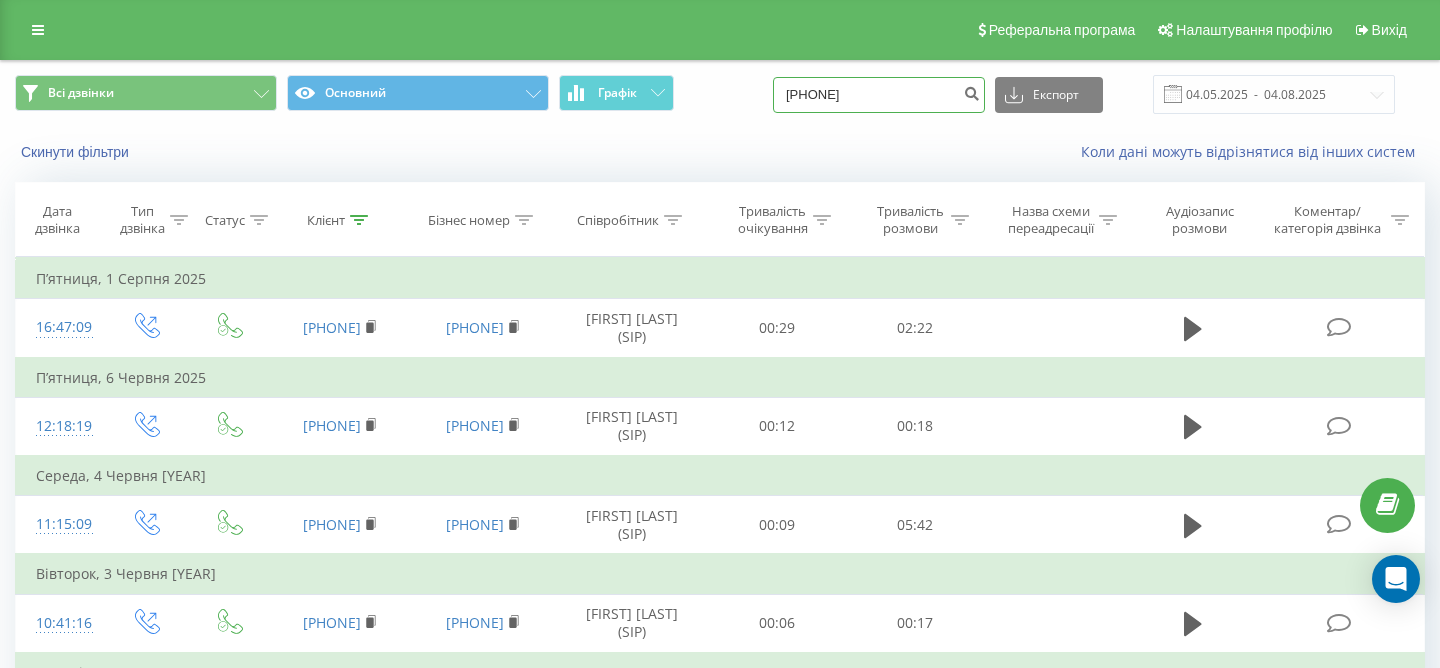 click on "31172614046" at bounding box center (879, 95) 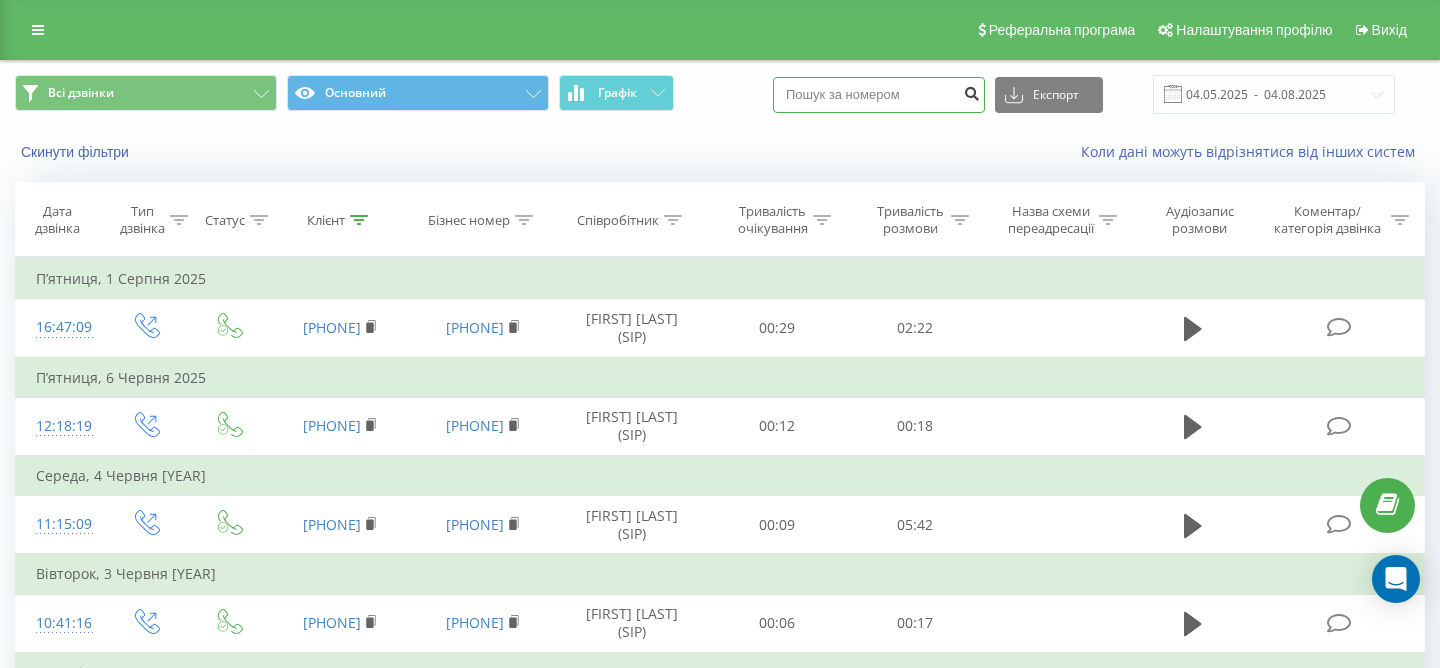 type 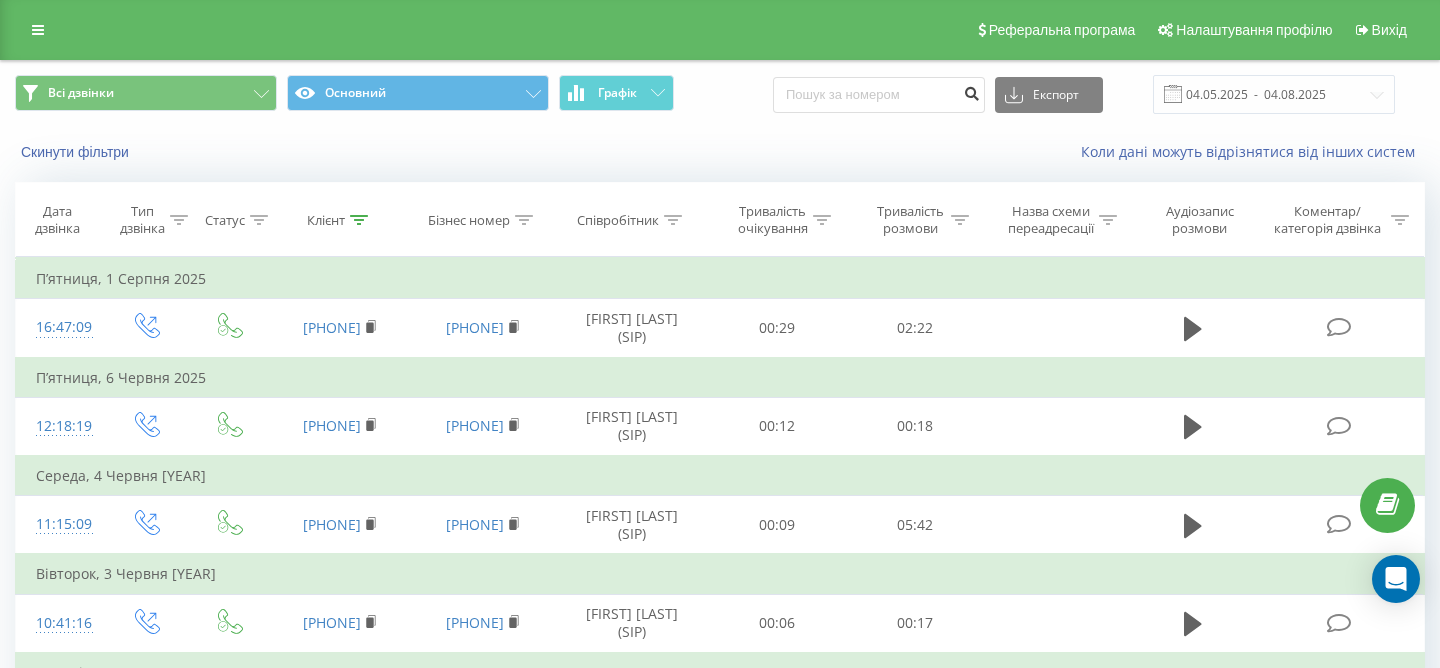 click at bounding box center (971, 91) 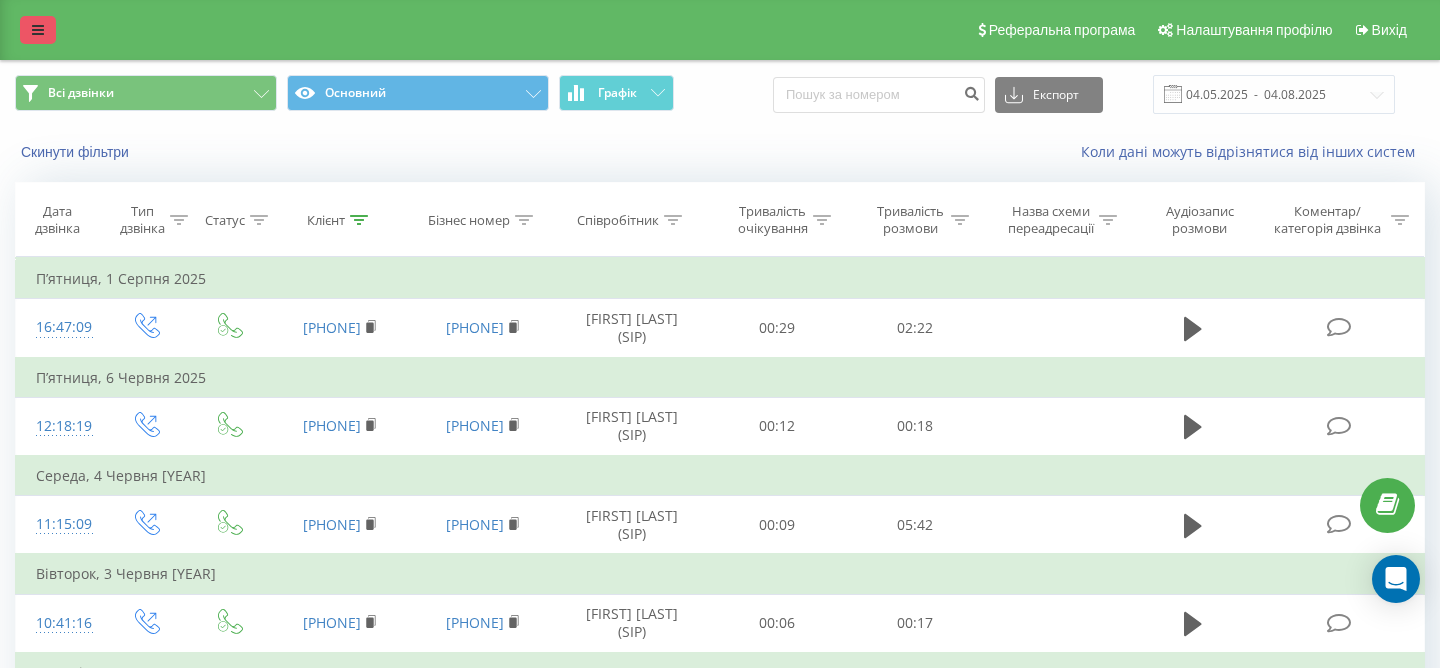 click at bounding box center [38, 30] 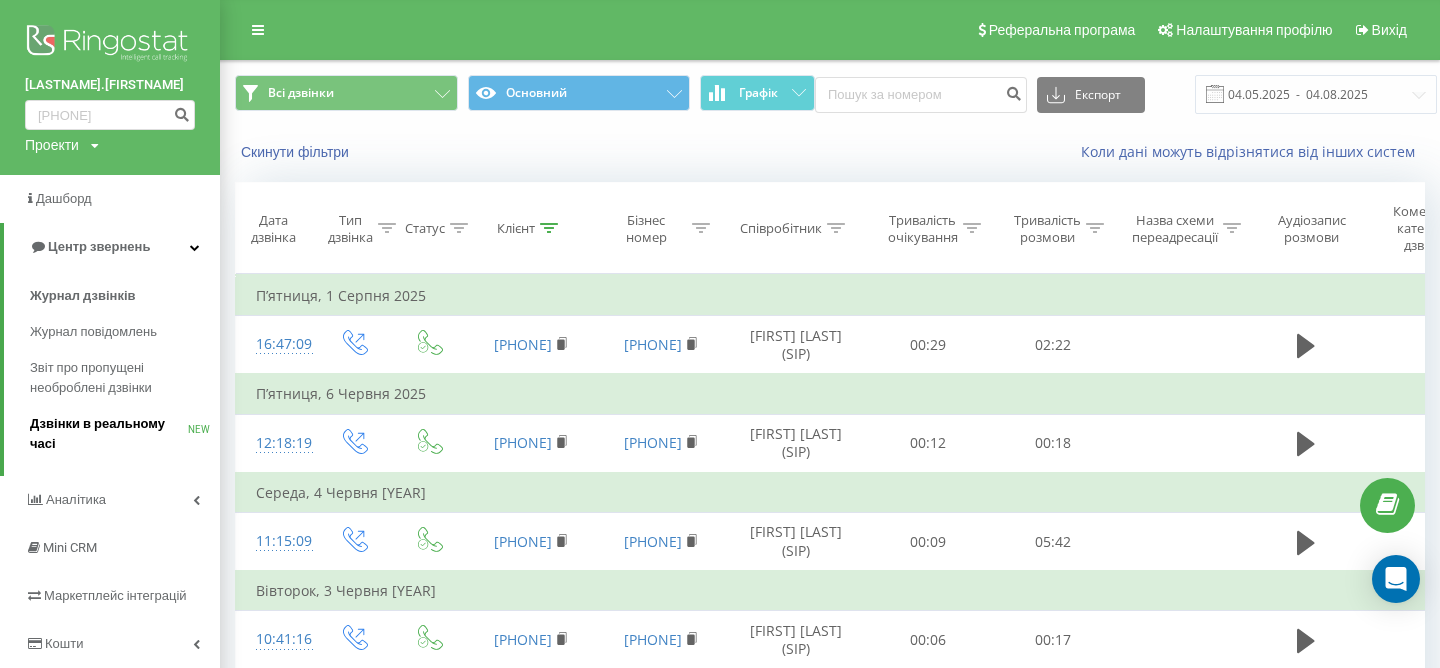 click on "Дзвінки в реальному часі" at bounding box center (109, 434) 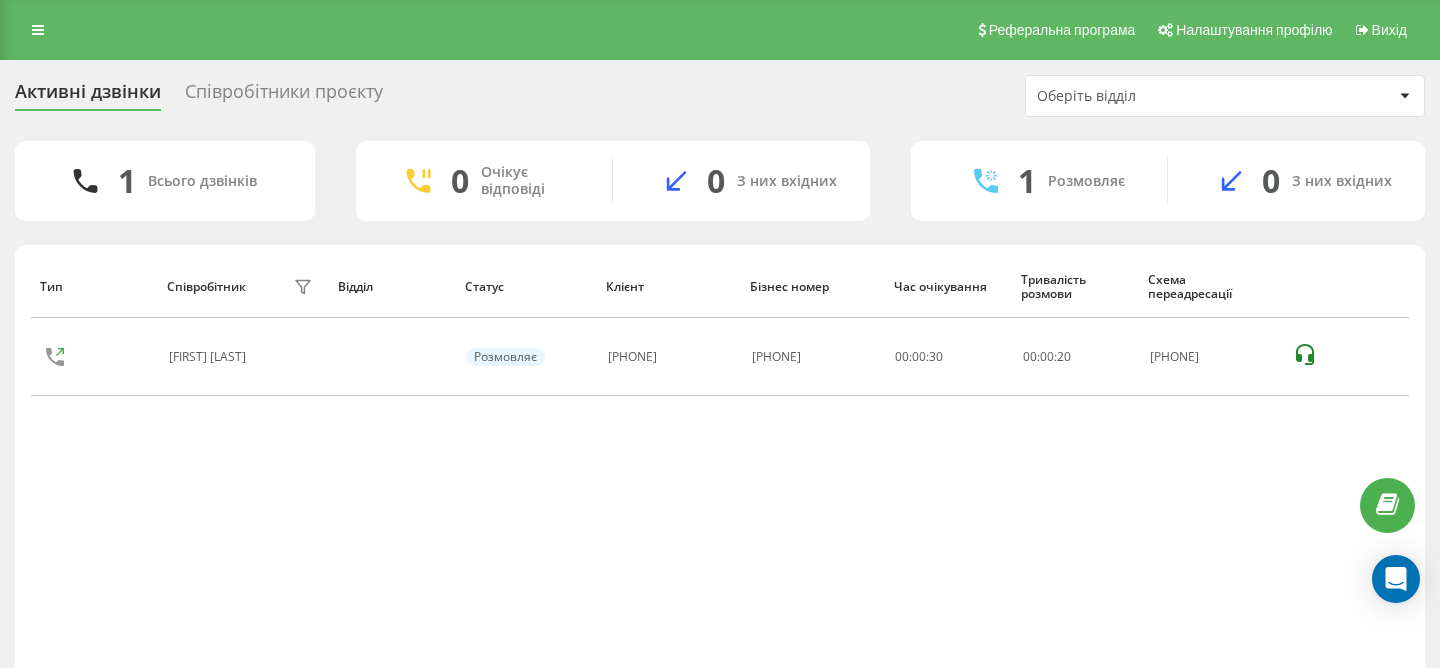 scroll, scrollTop: 0, scrollLeft: 0, axis: both 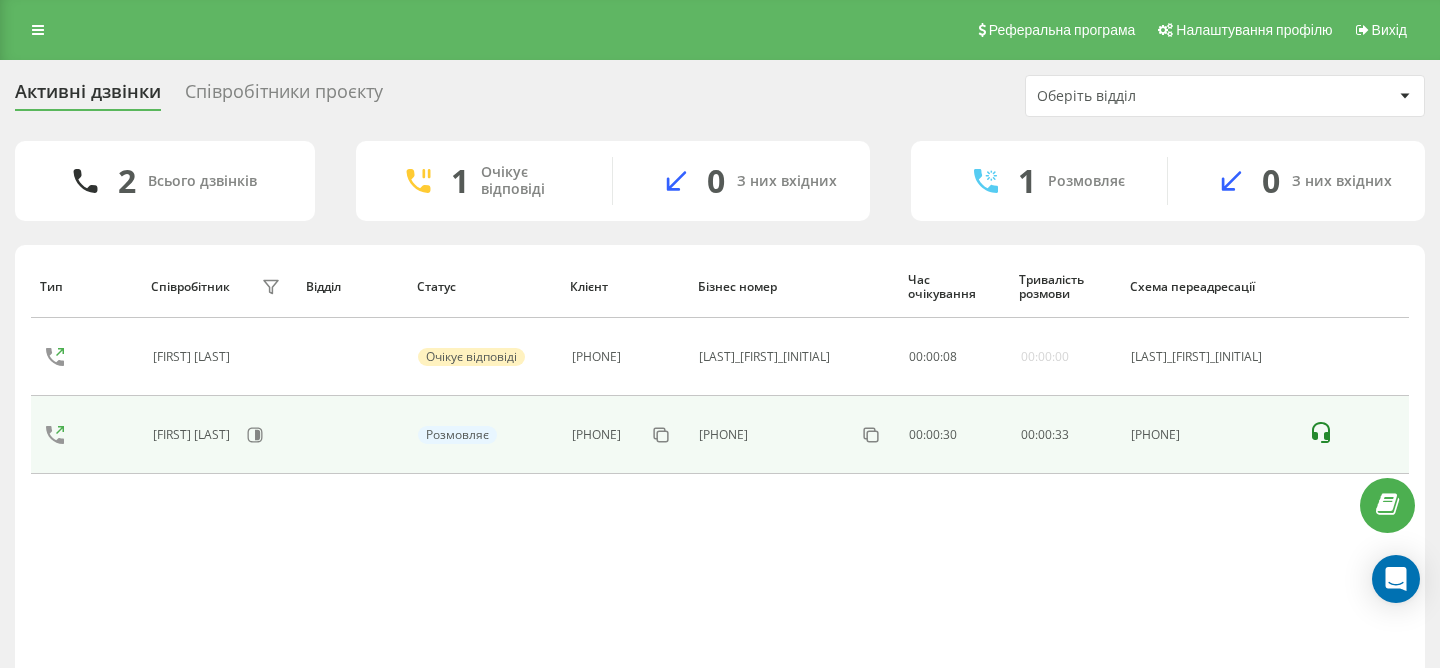 click 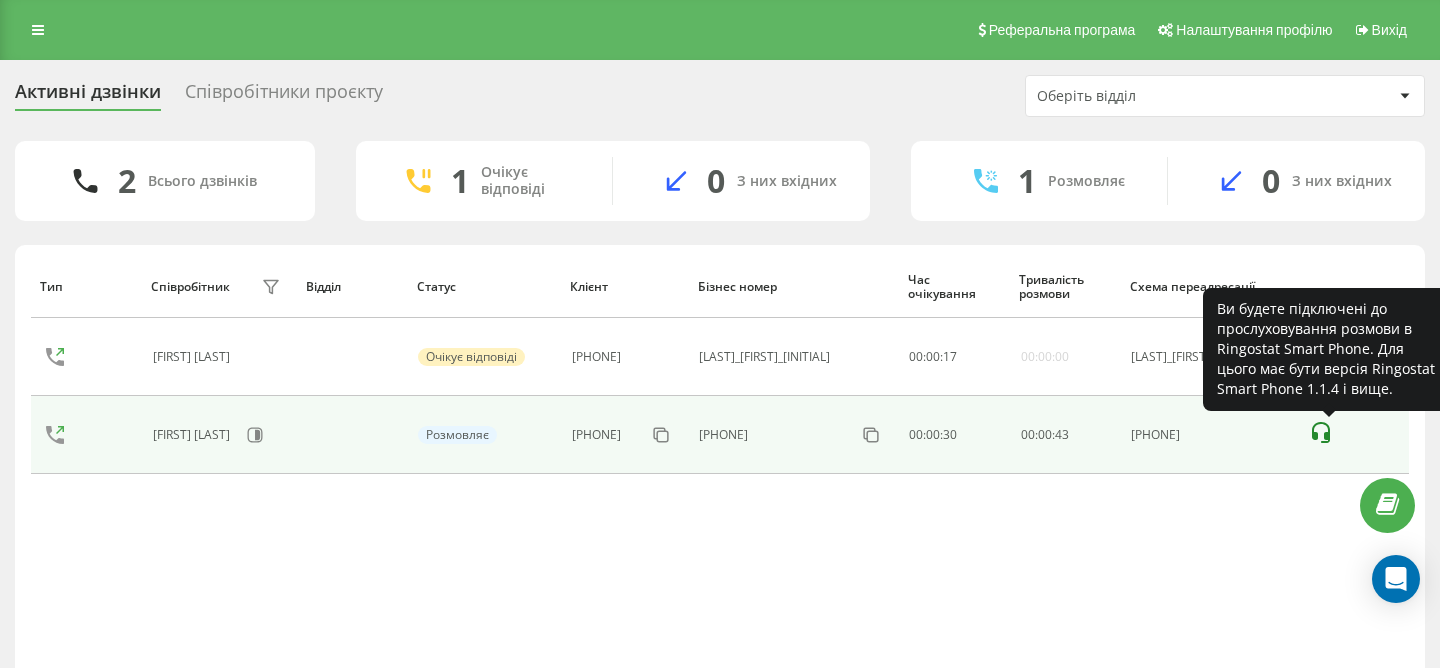 click 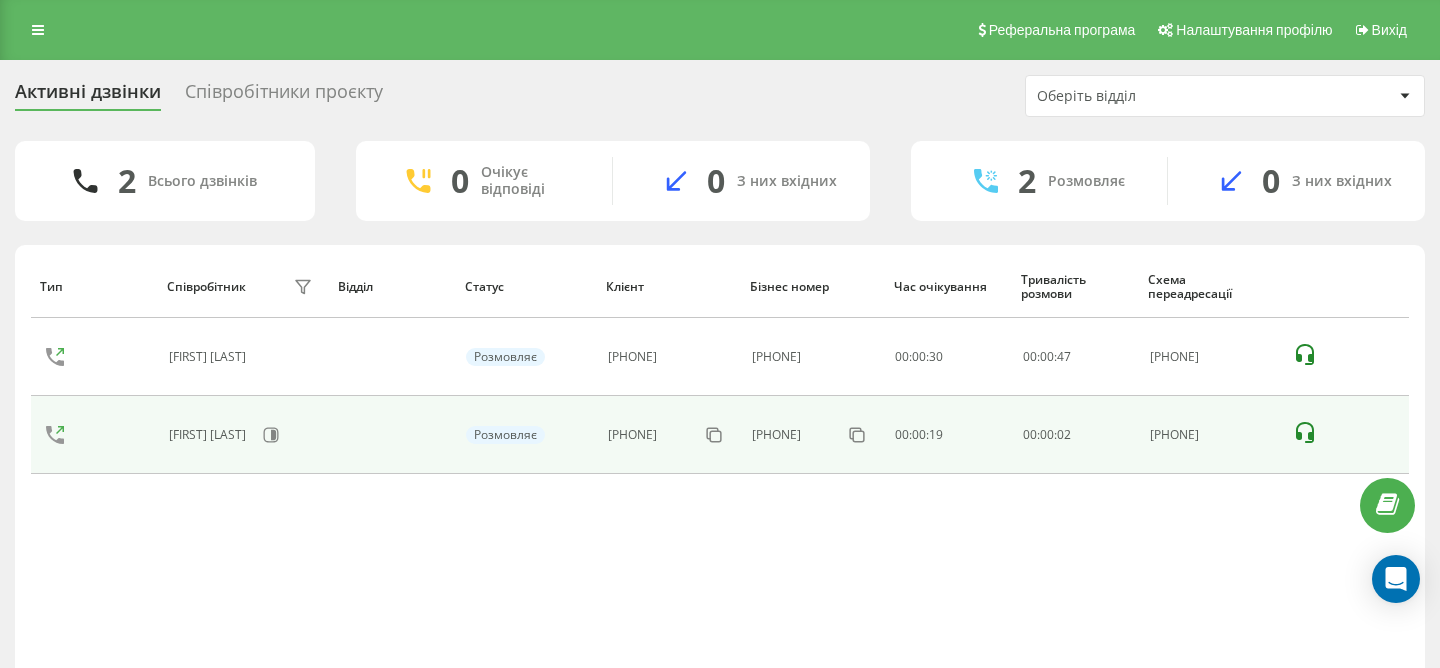 click 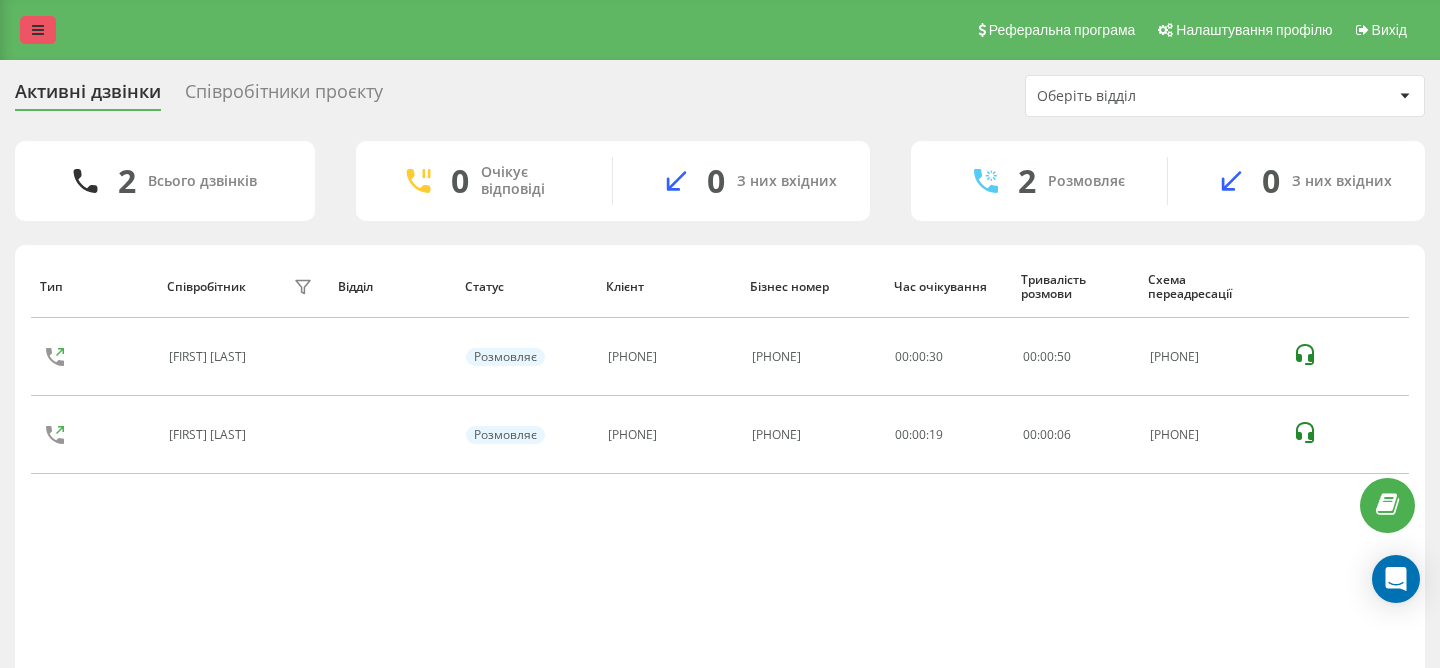 click at bounding box center [38, 30] 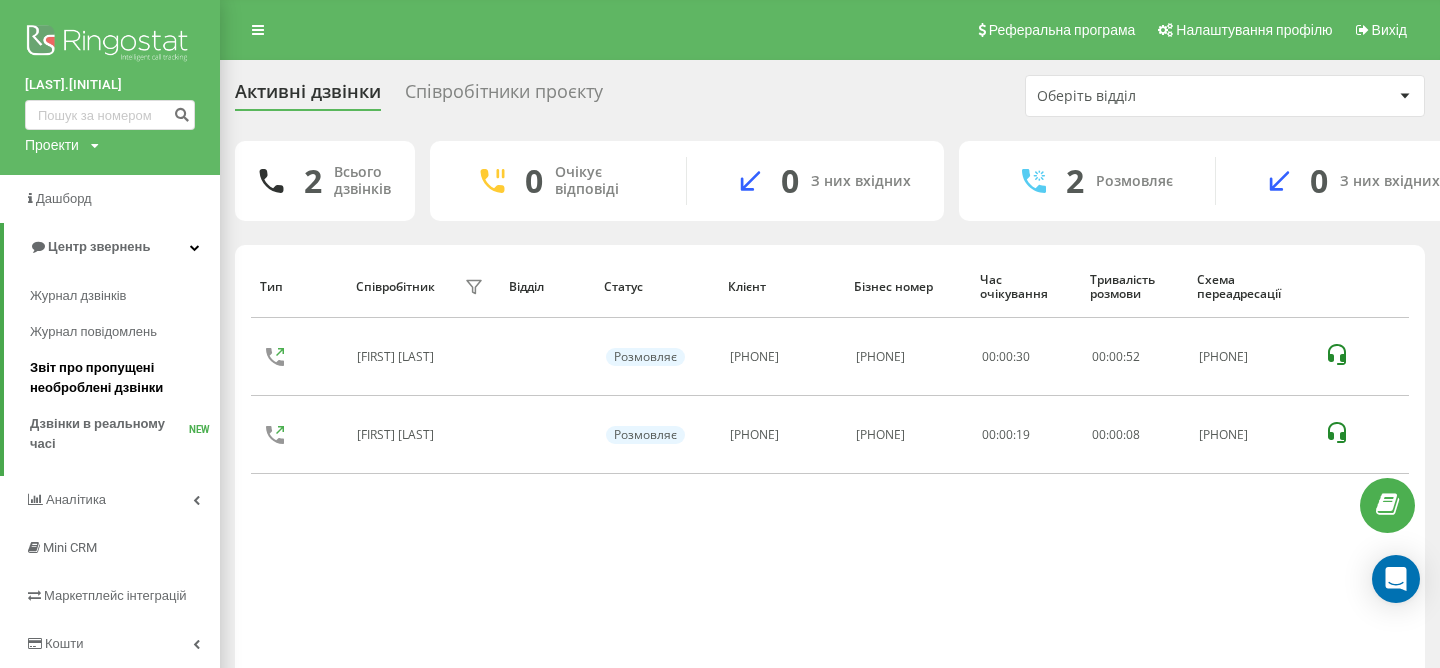 scroll, scrollTop: 86, scrollLeft: 0, axis: vertical 